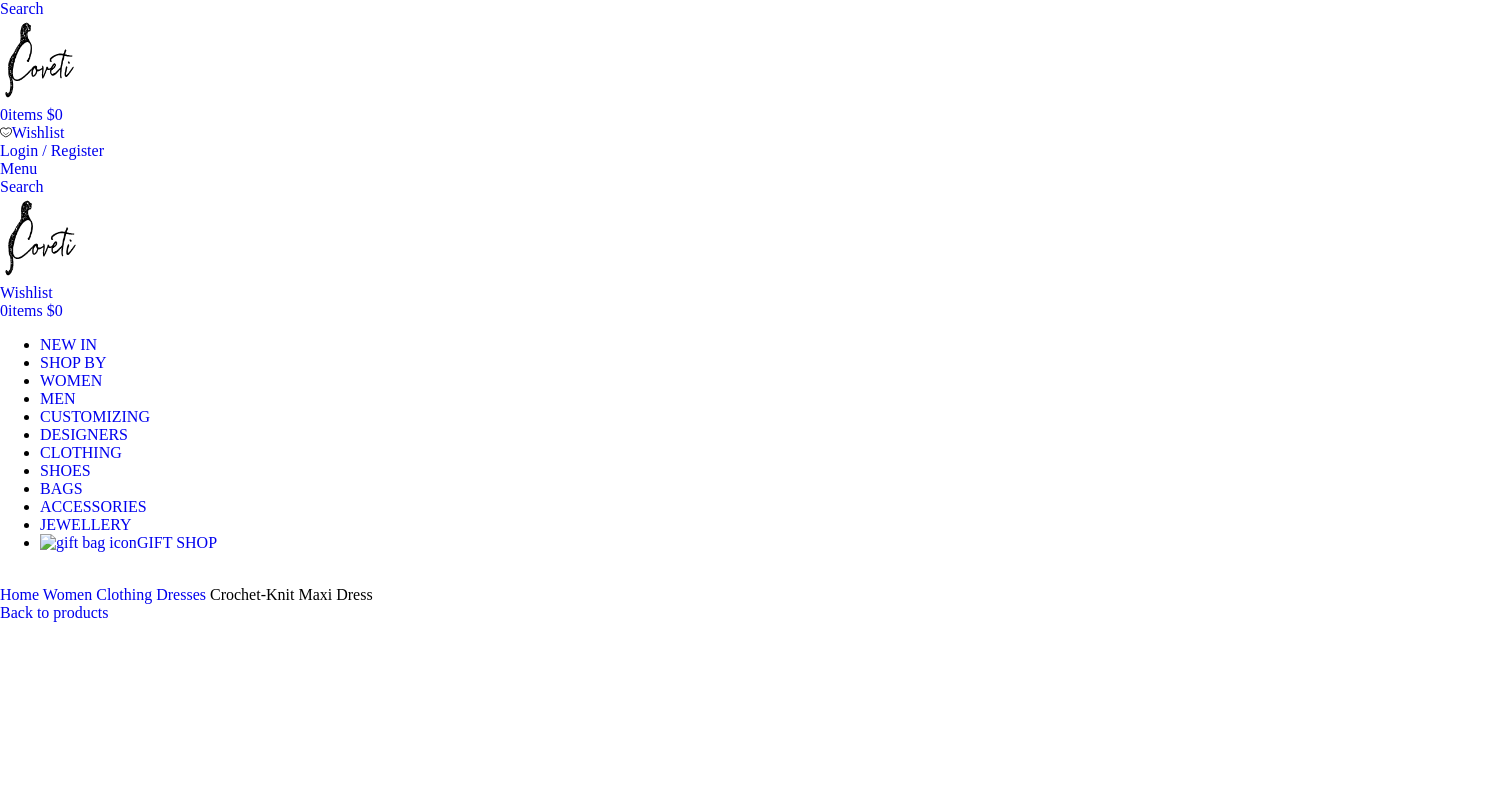 scroll, scrollTop: 0, scrollLeft: 0, axis: both 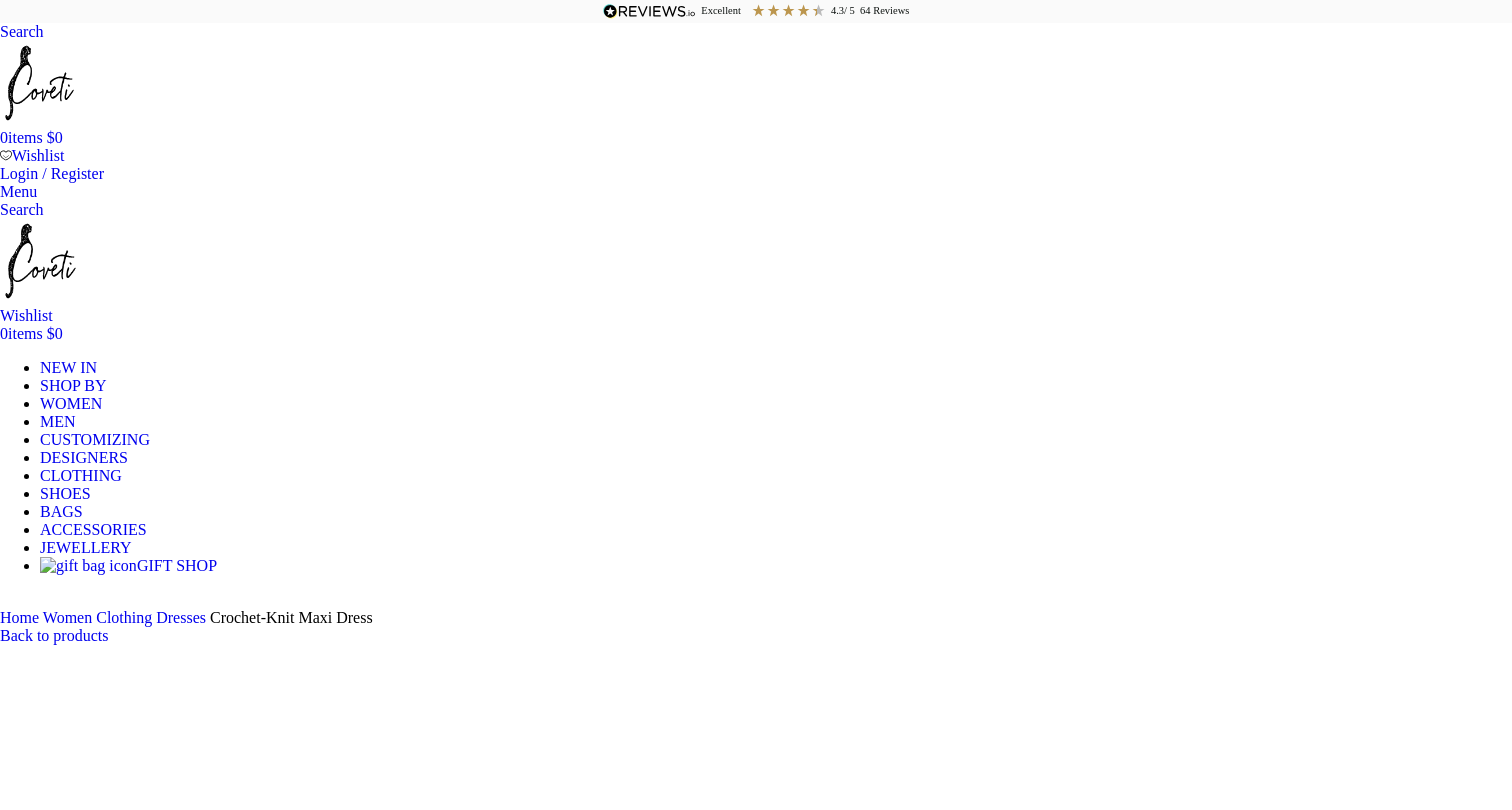 click at bounding box center (39, 83) 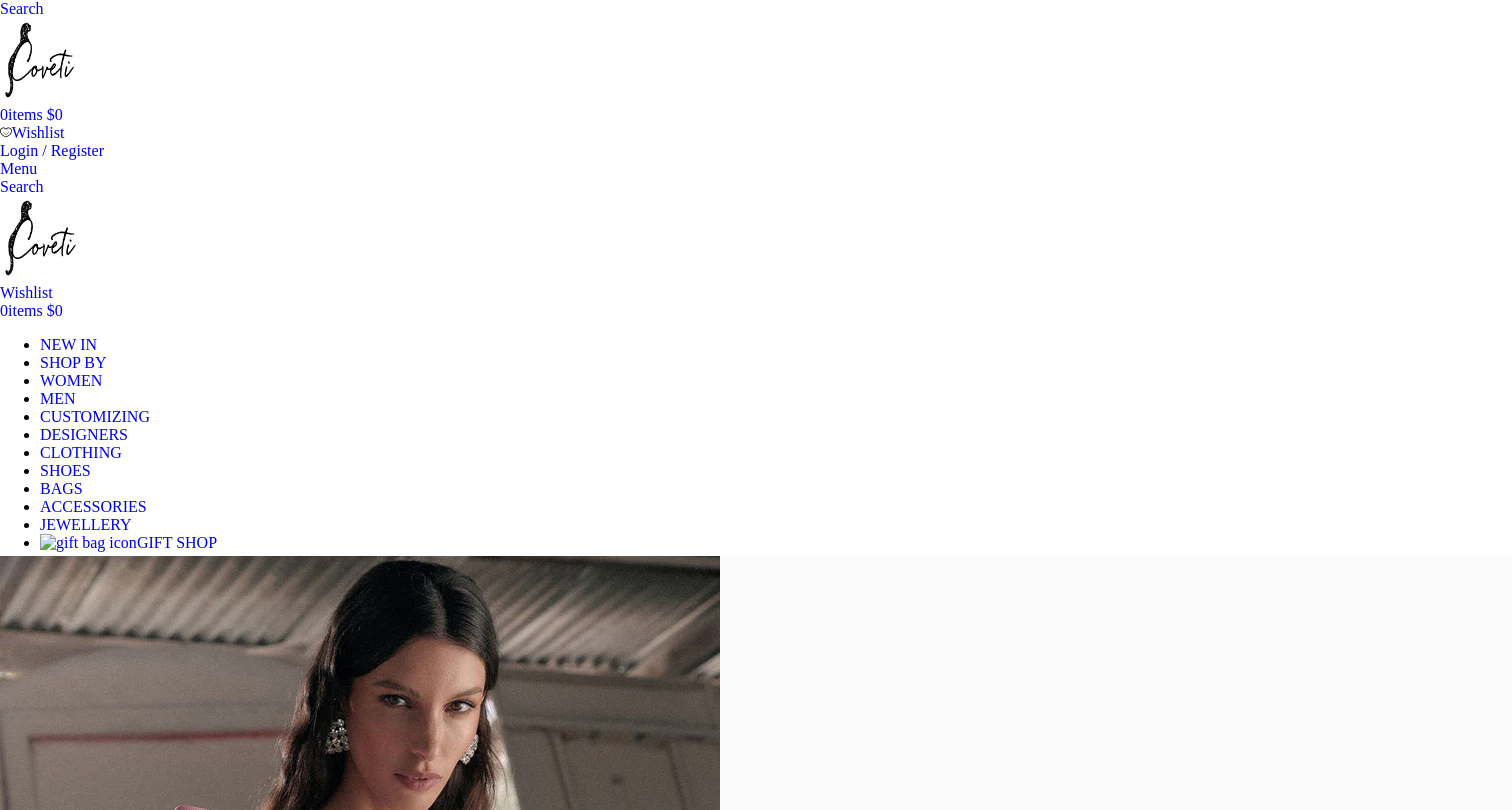 scroll, scrollTop: 0, scrollLeft: 0, axis: both 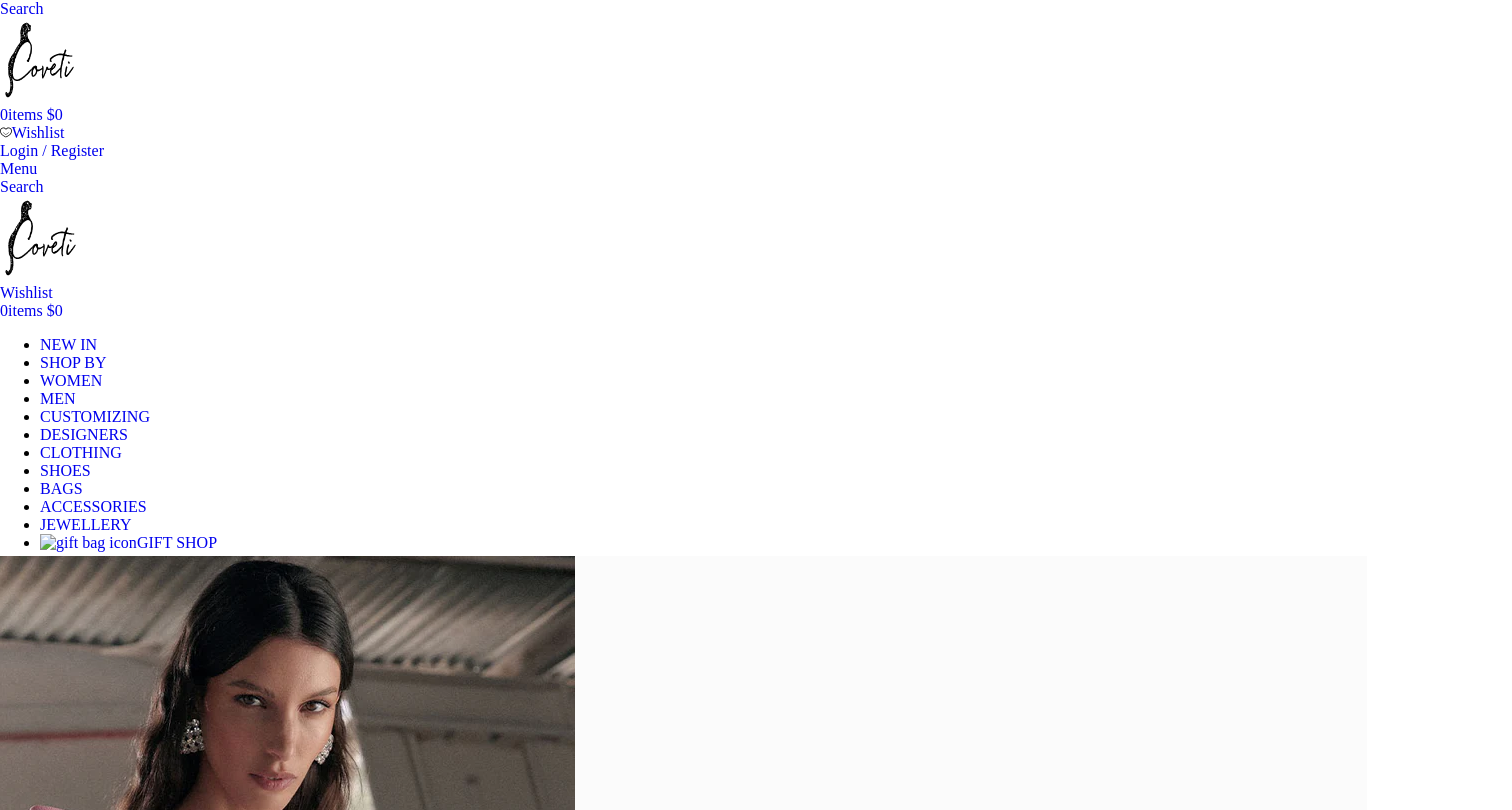 click on "WOMEN" at bounding box center [71, 380] 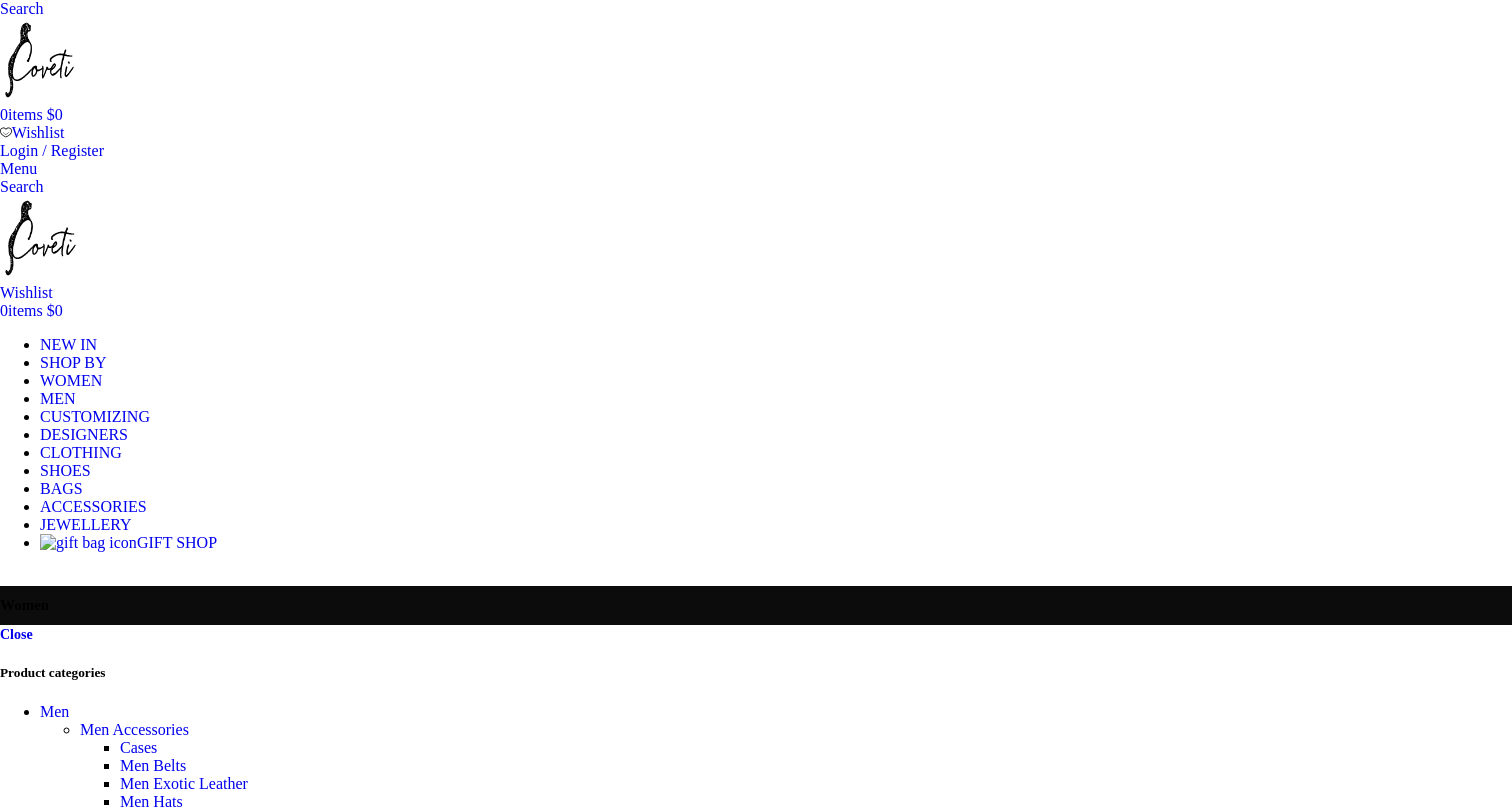 scroll, scrollTop: 0, scrollLeft: 0, axis: both 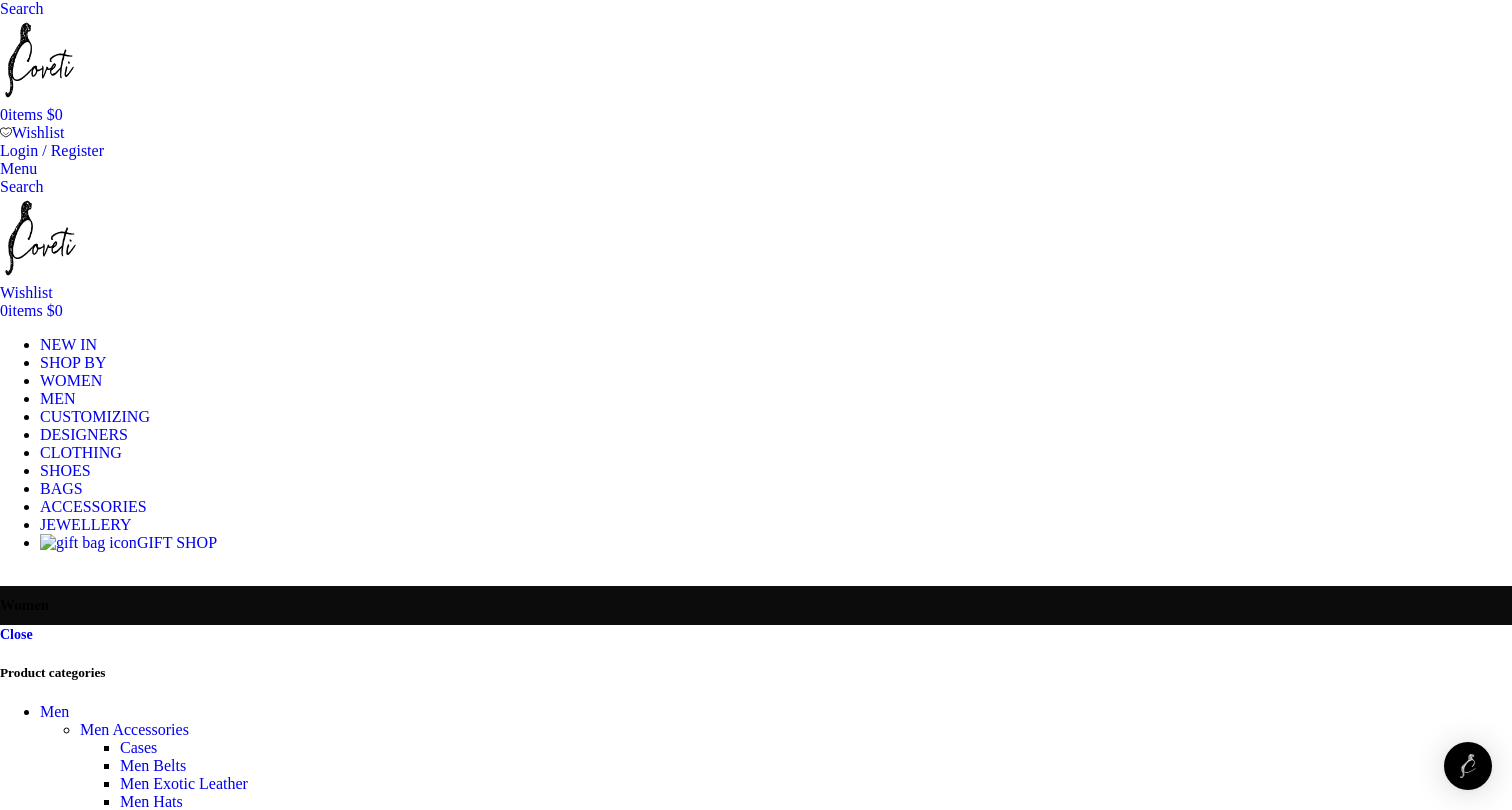 click on "Dresses" at bounding box center (-638, 908) 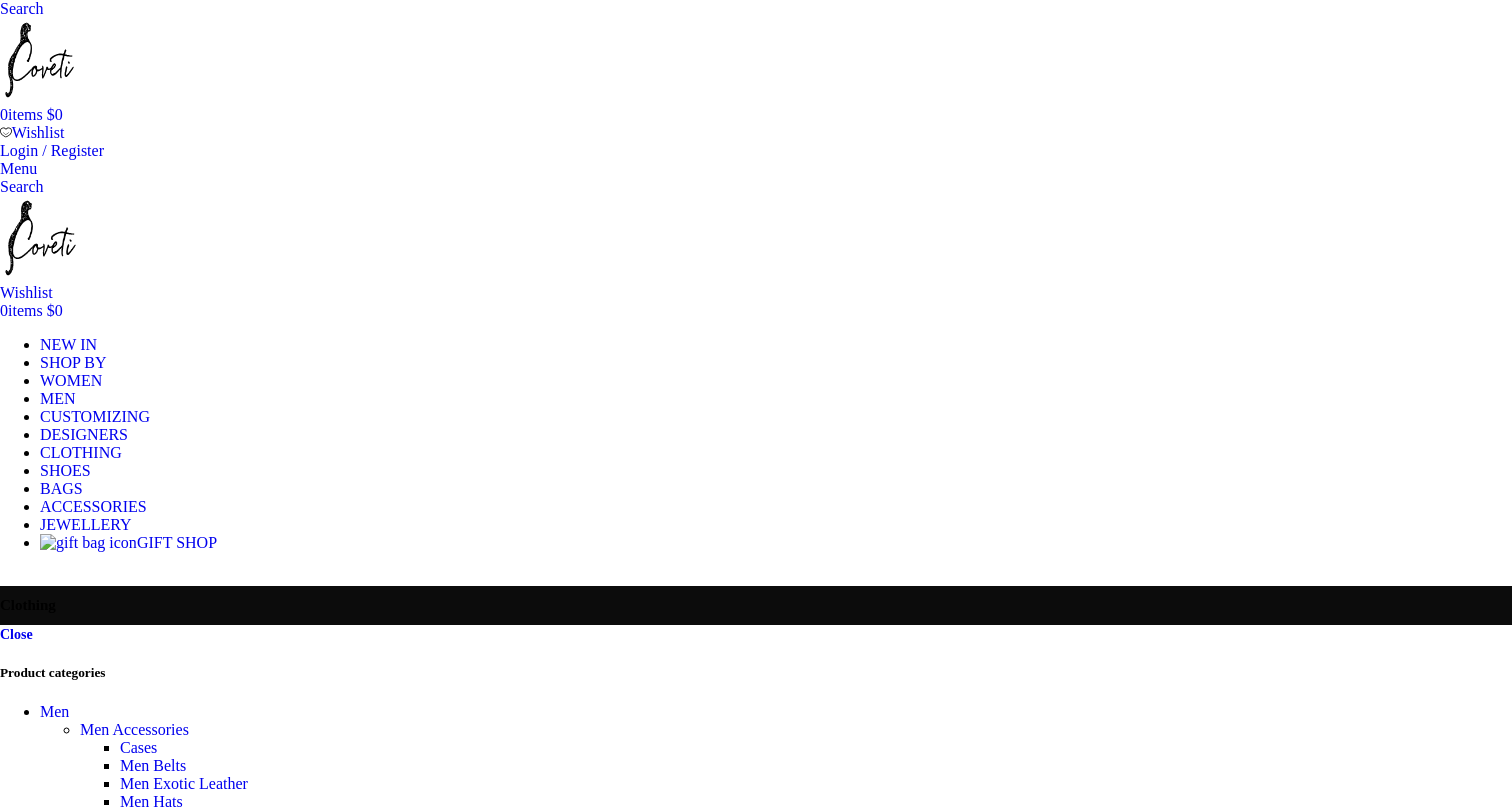 scroll, scrollTop: 0, scrollLeft: 0, axis: both 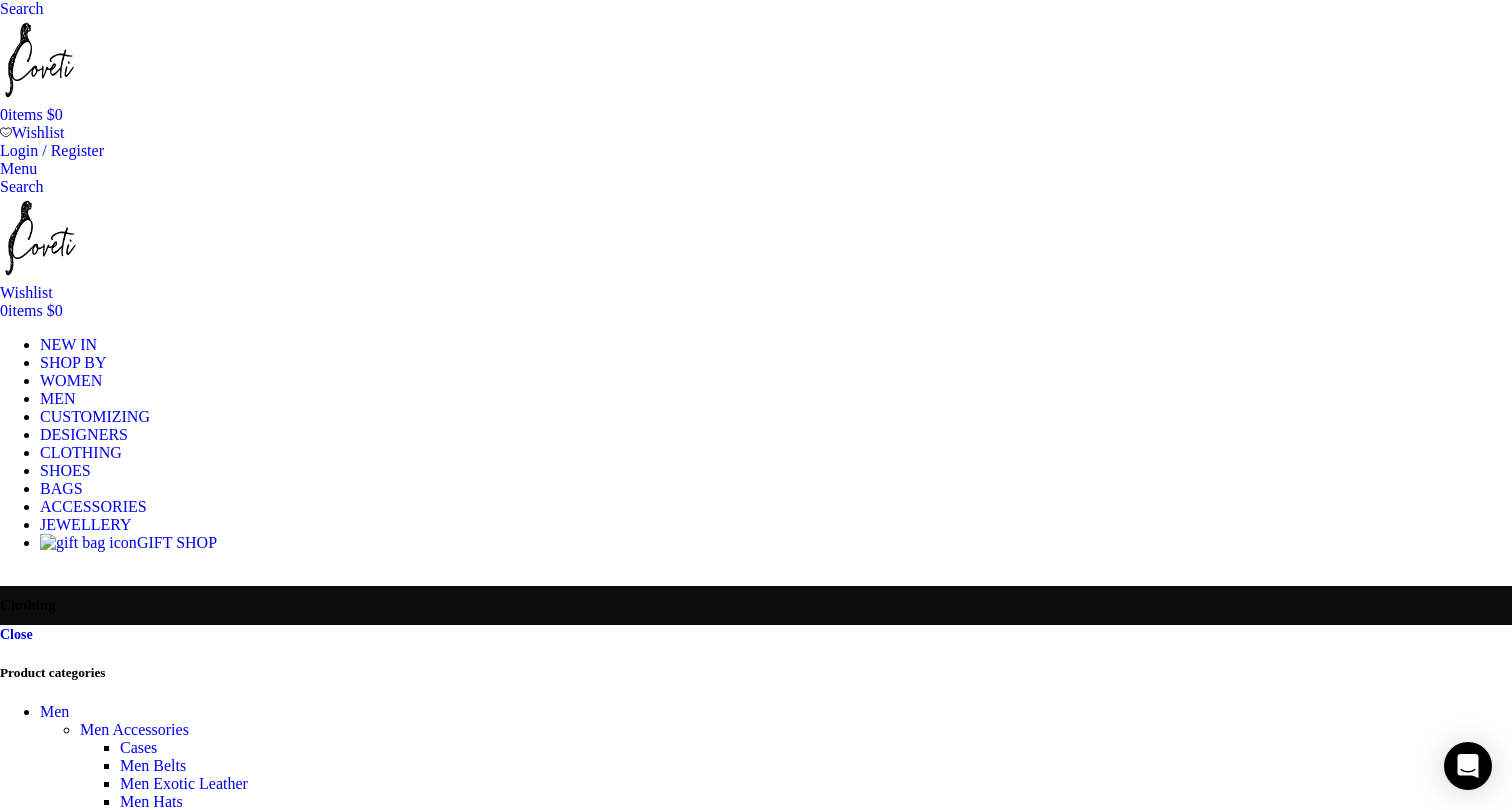 click on "Dresses" at bounding box center (-638, 908) 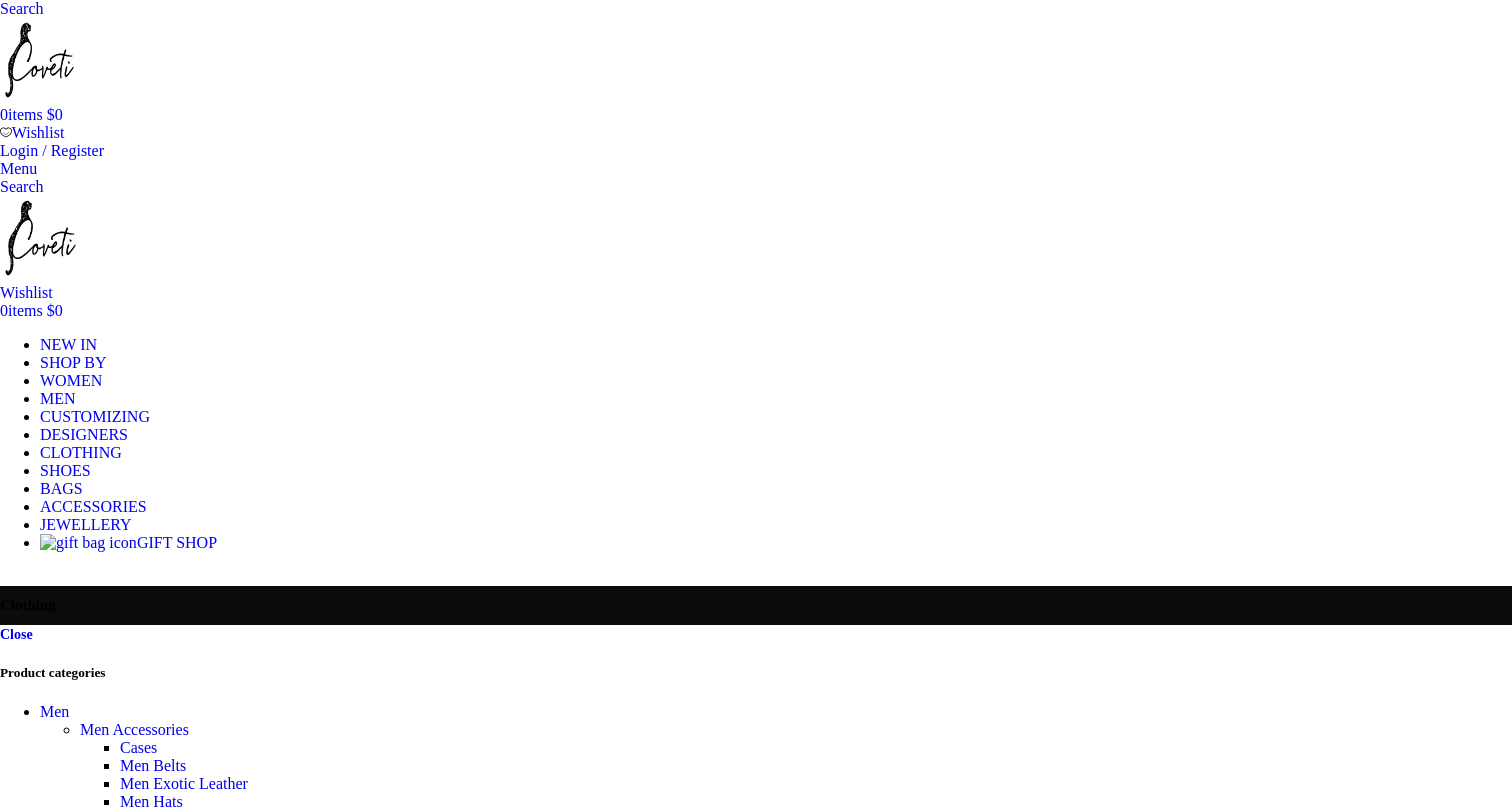 scroll, scrollTop: 0, scrollLeft: 0, axis: both 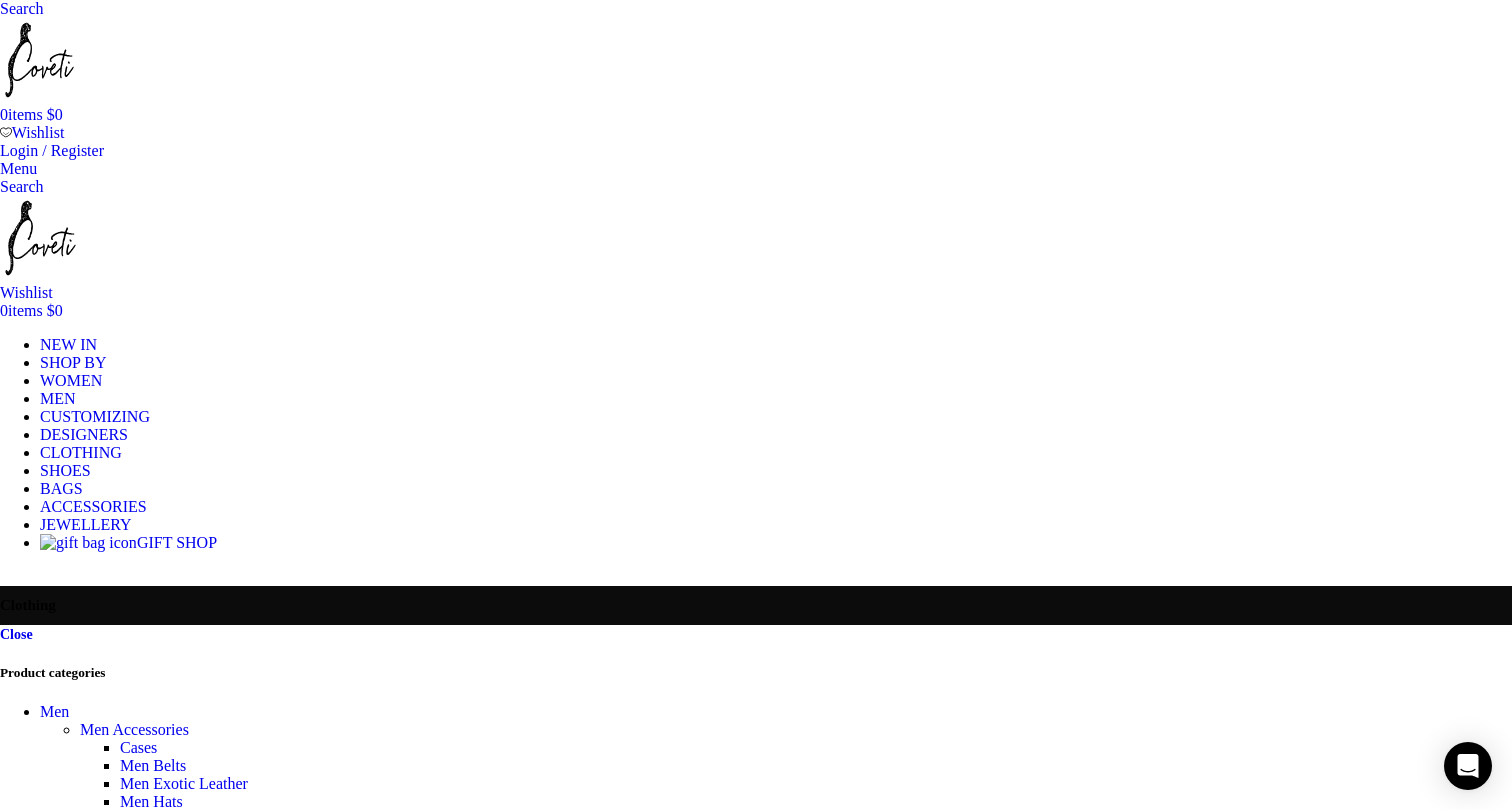 click on "Partywear" at bounding box center [-172, 890] 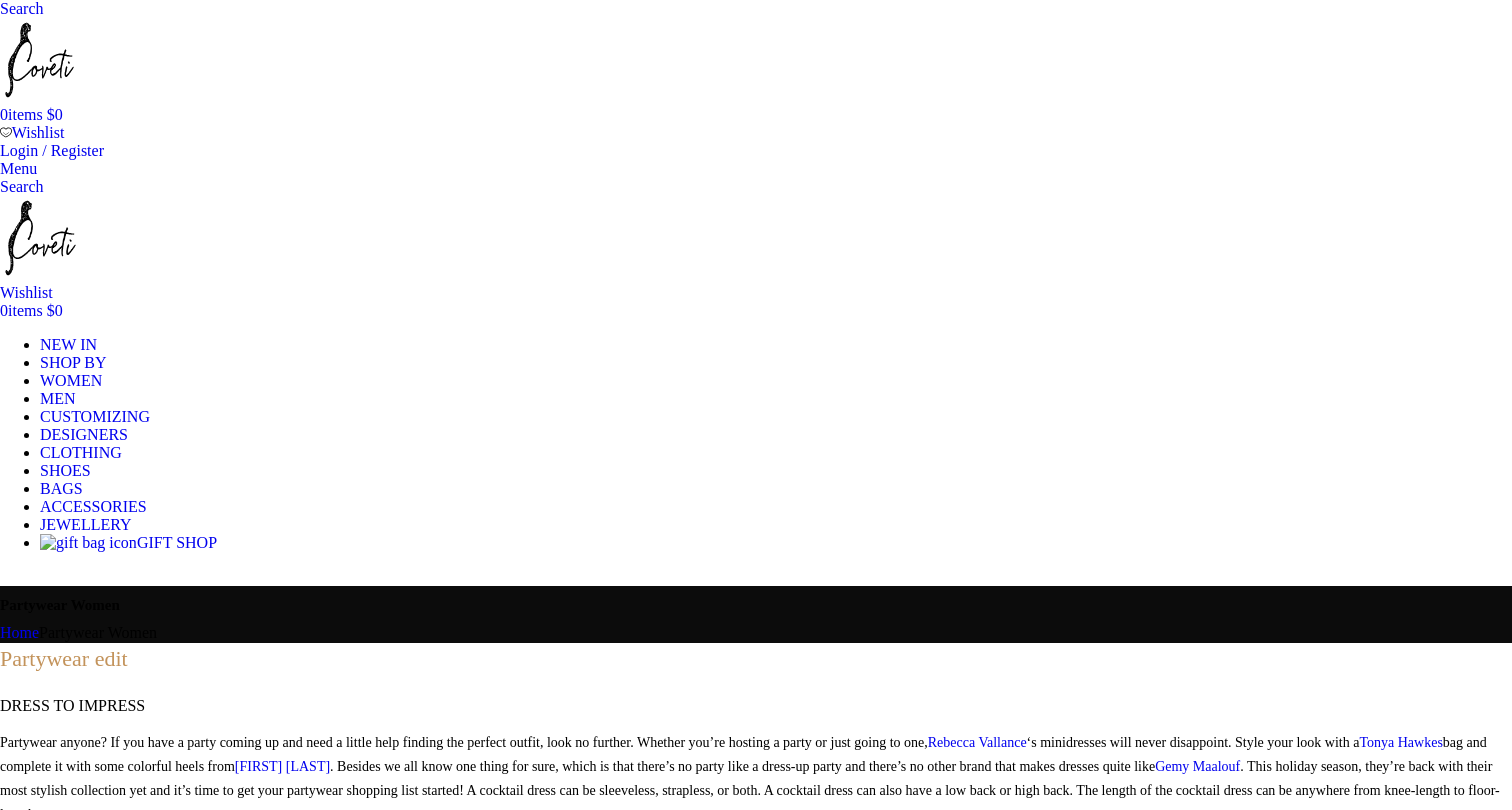 scroll, scrollTop: 0, scrollLeft: 0, axis: both 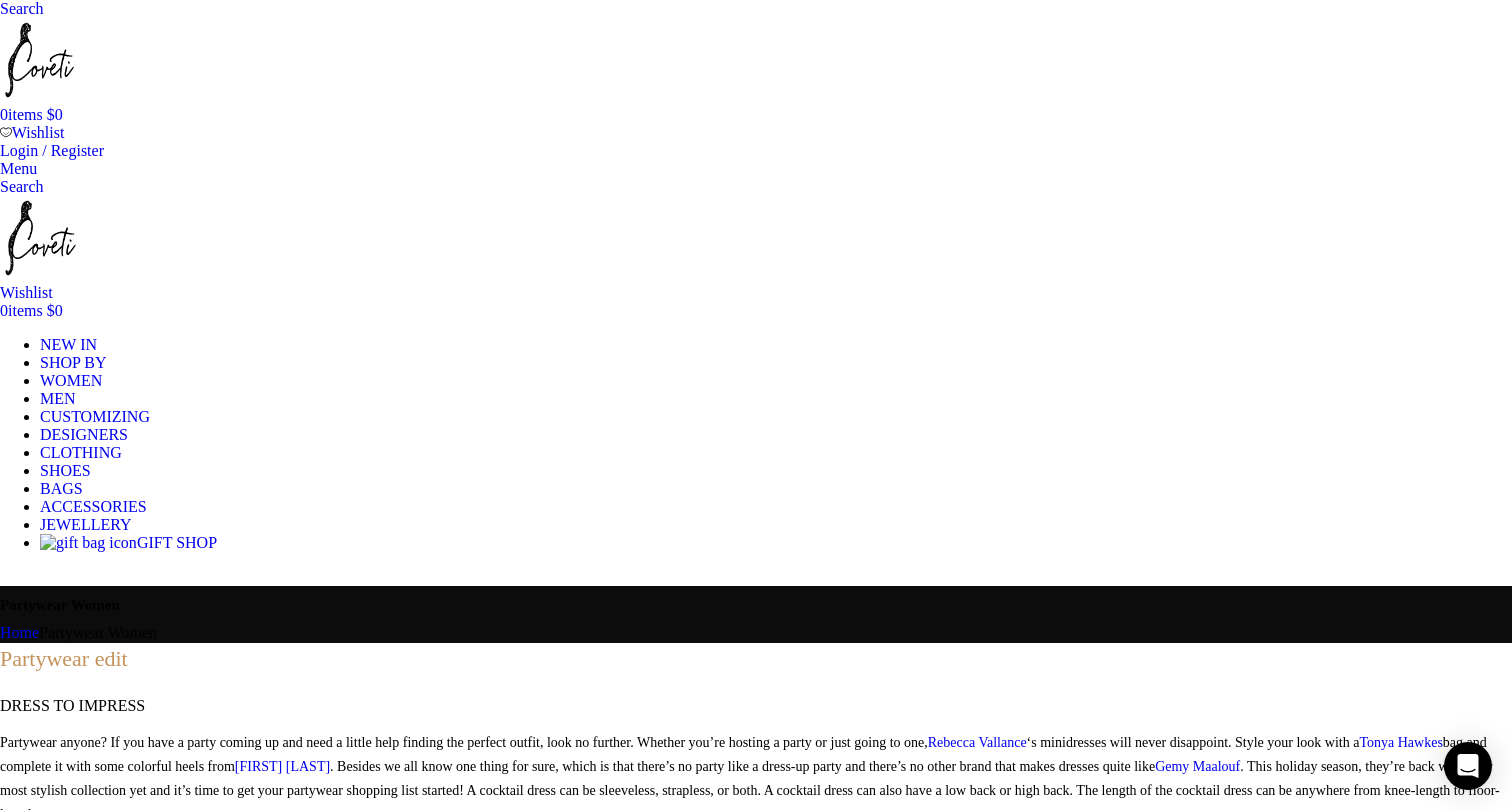 click on "0" at bounding box center [6, 132] 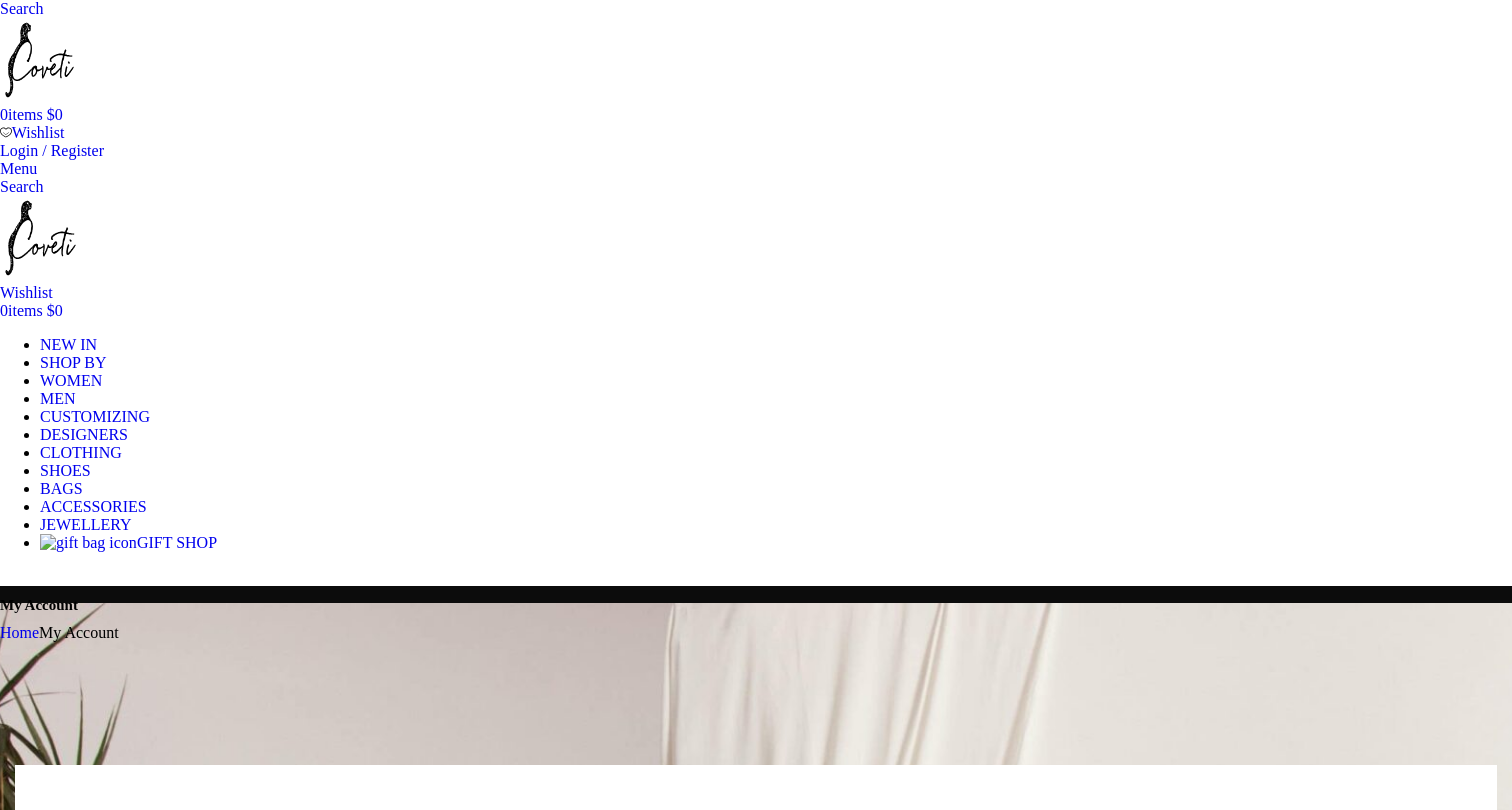 scroll, scrollTop: 0, scrollLeft: 0, axis: both 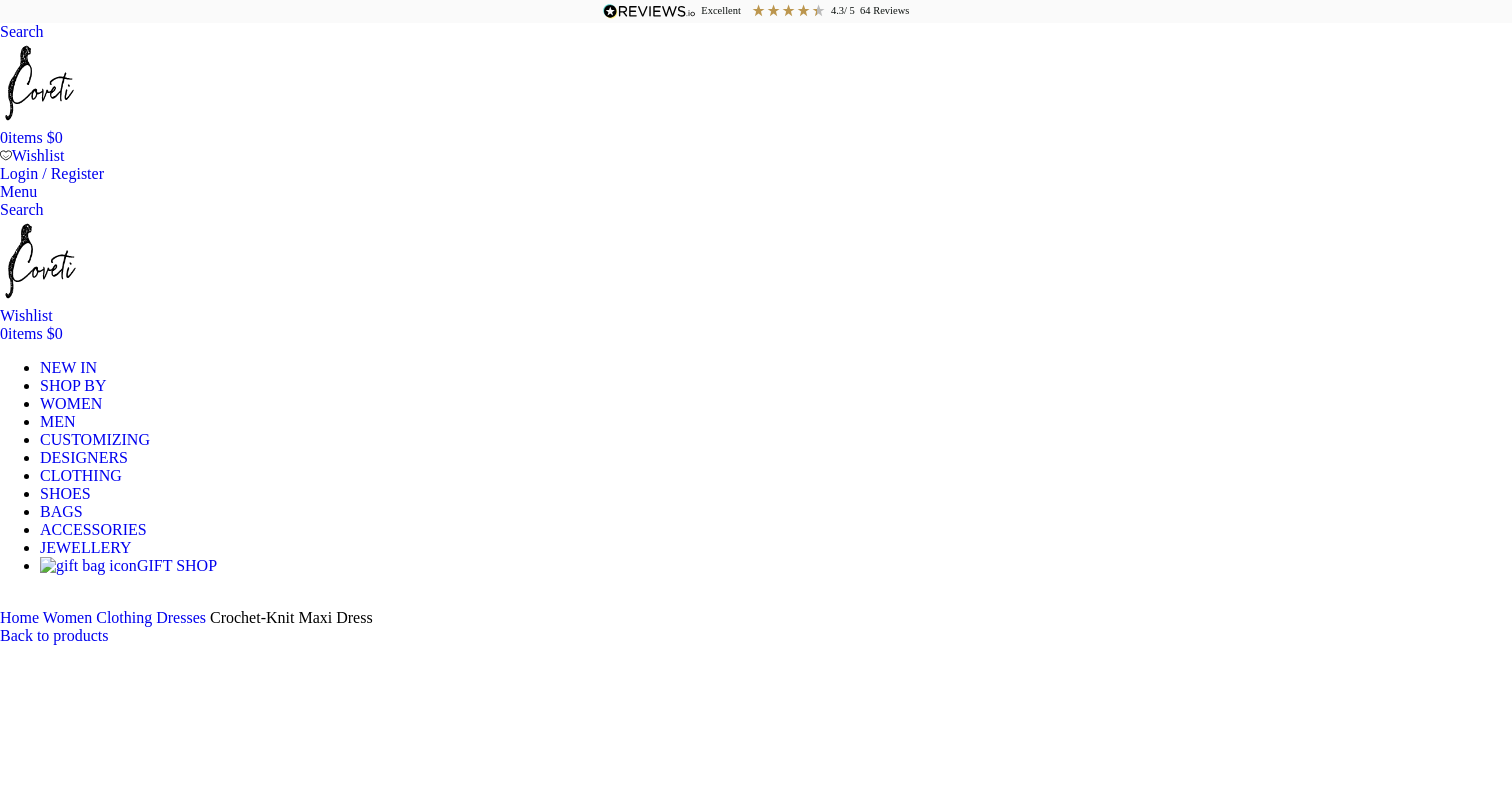 click at bounding box center (39, 83) 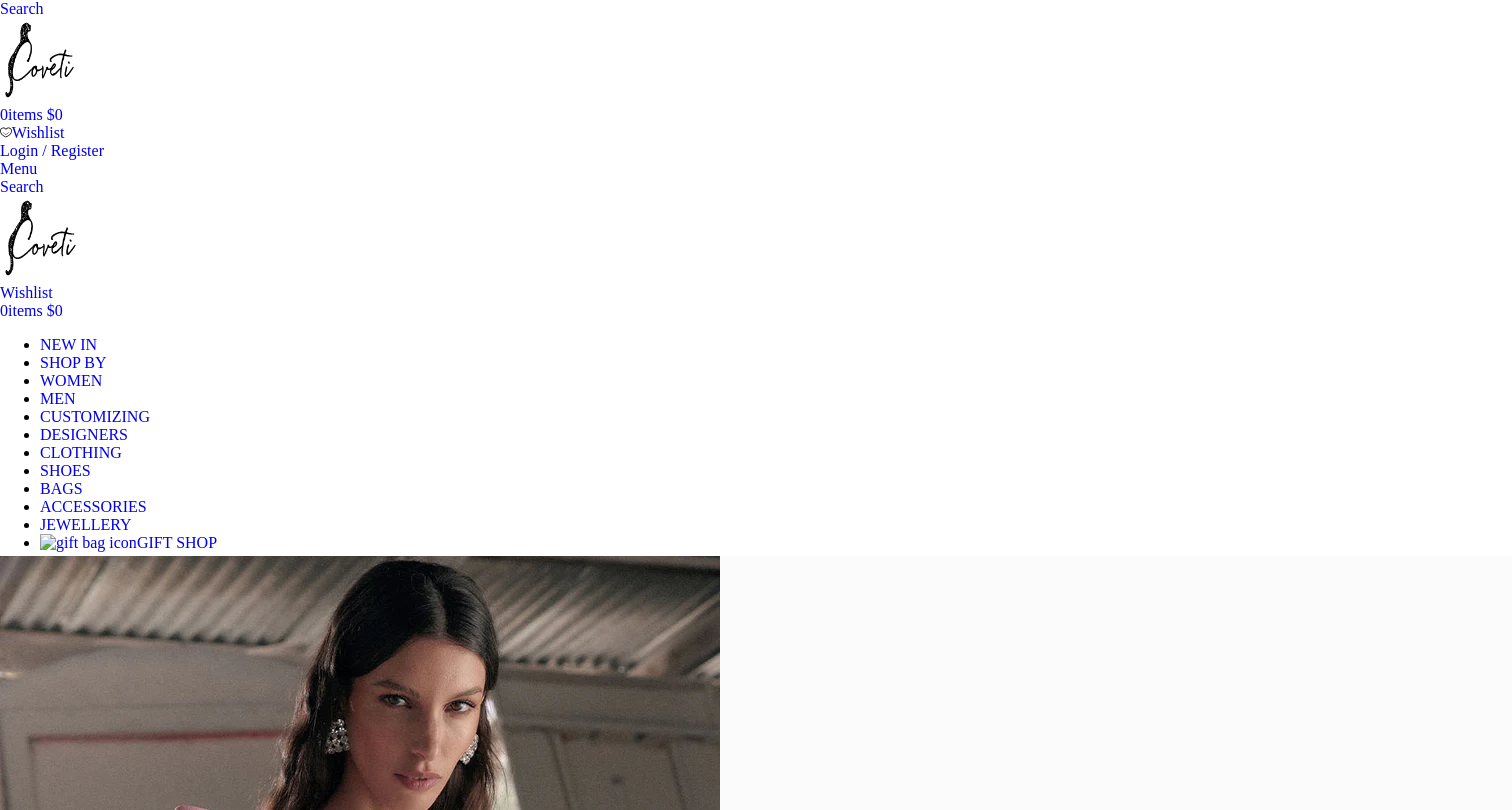 scroll, scrollTop: 0, scrollLeft: 0, axis: both 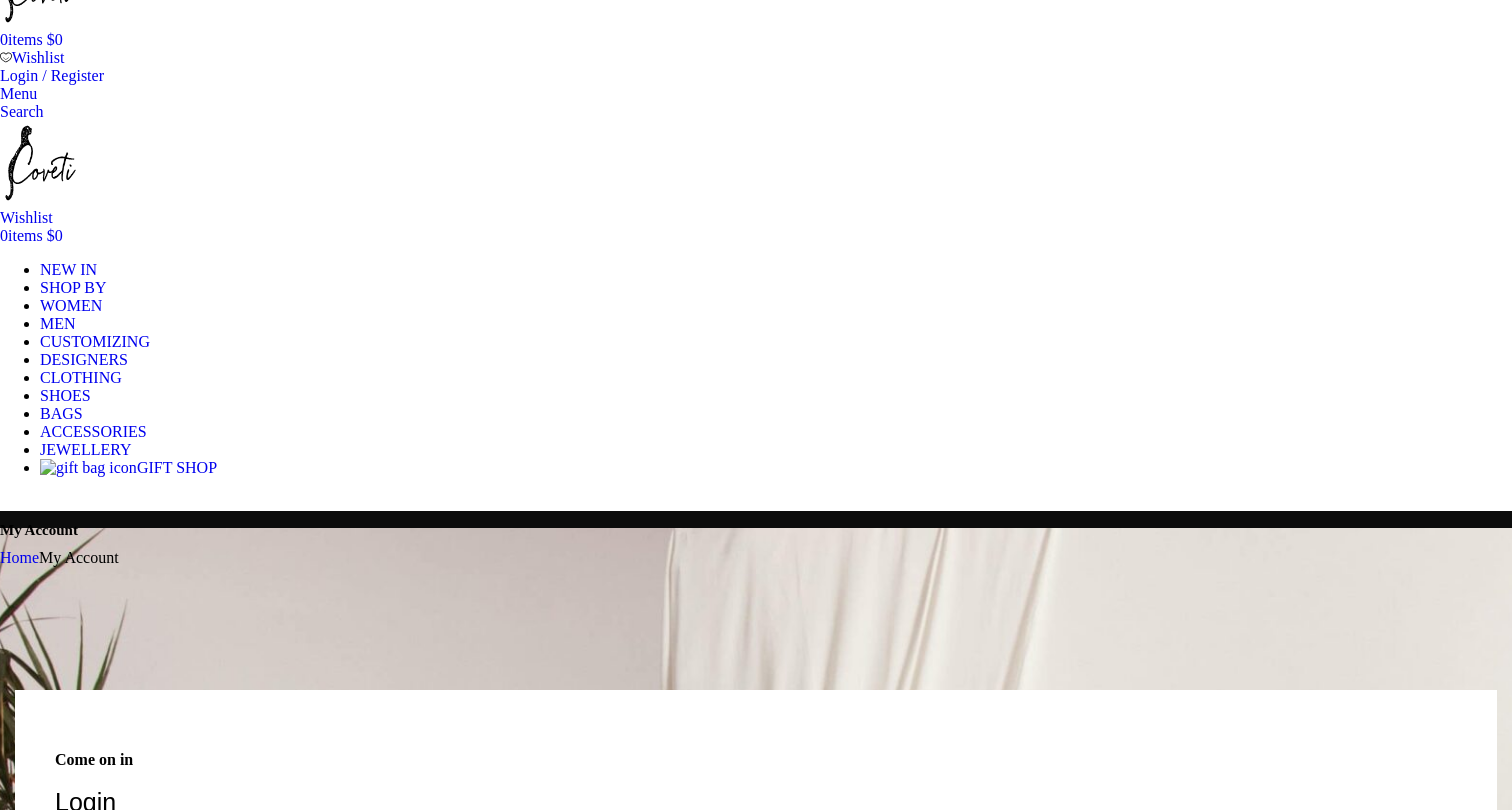 click on "Username or email address  * Required" at bounding box center (387, 845) 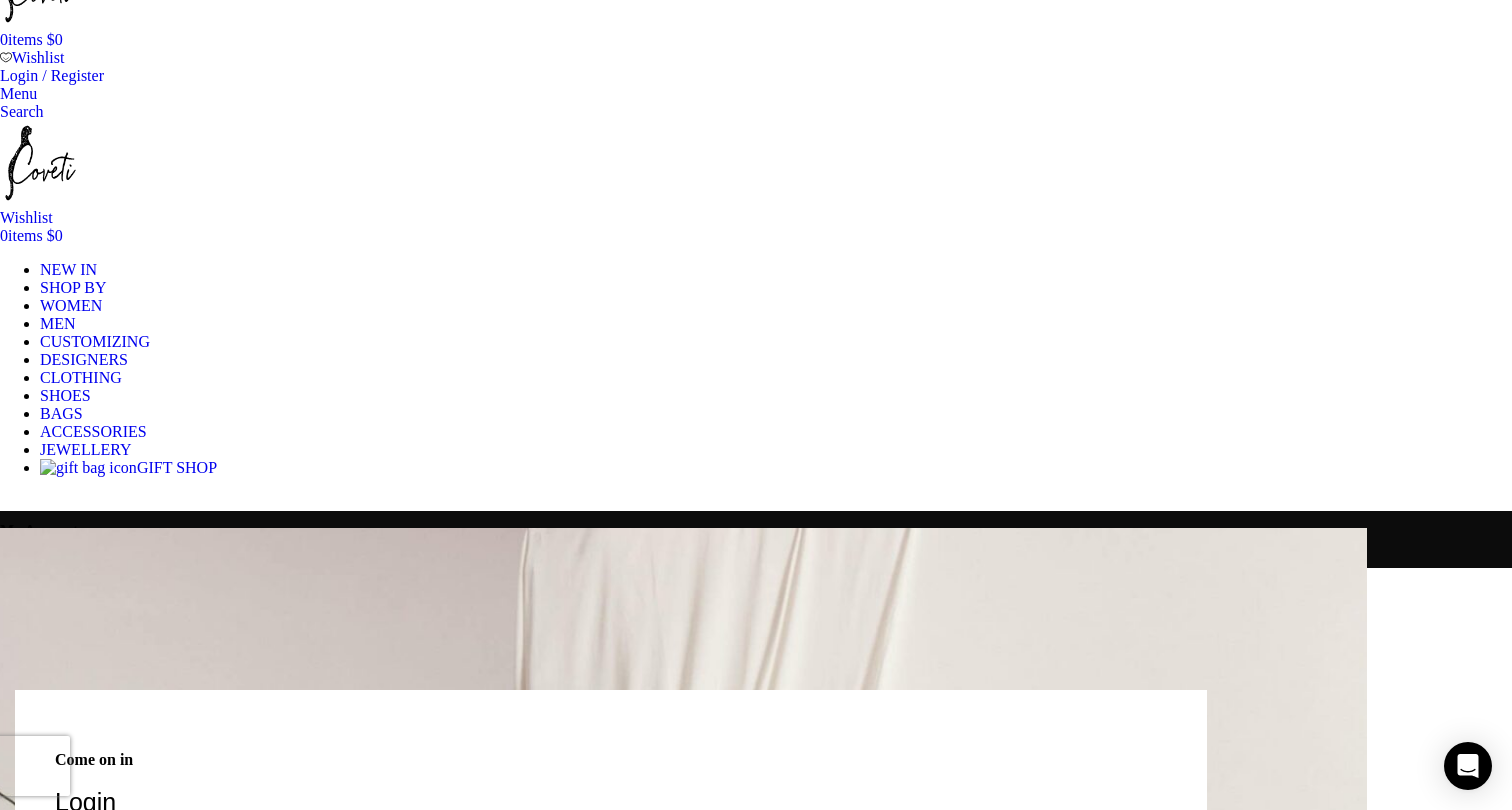 type on "[EMAIL]" 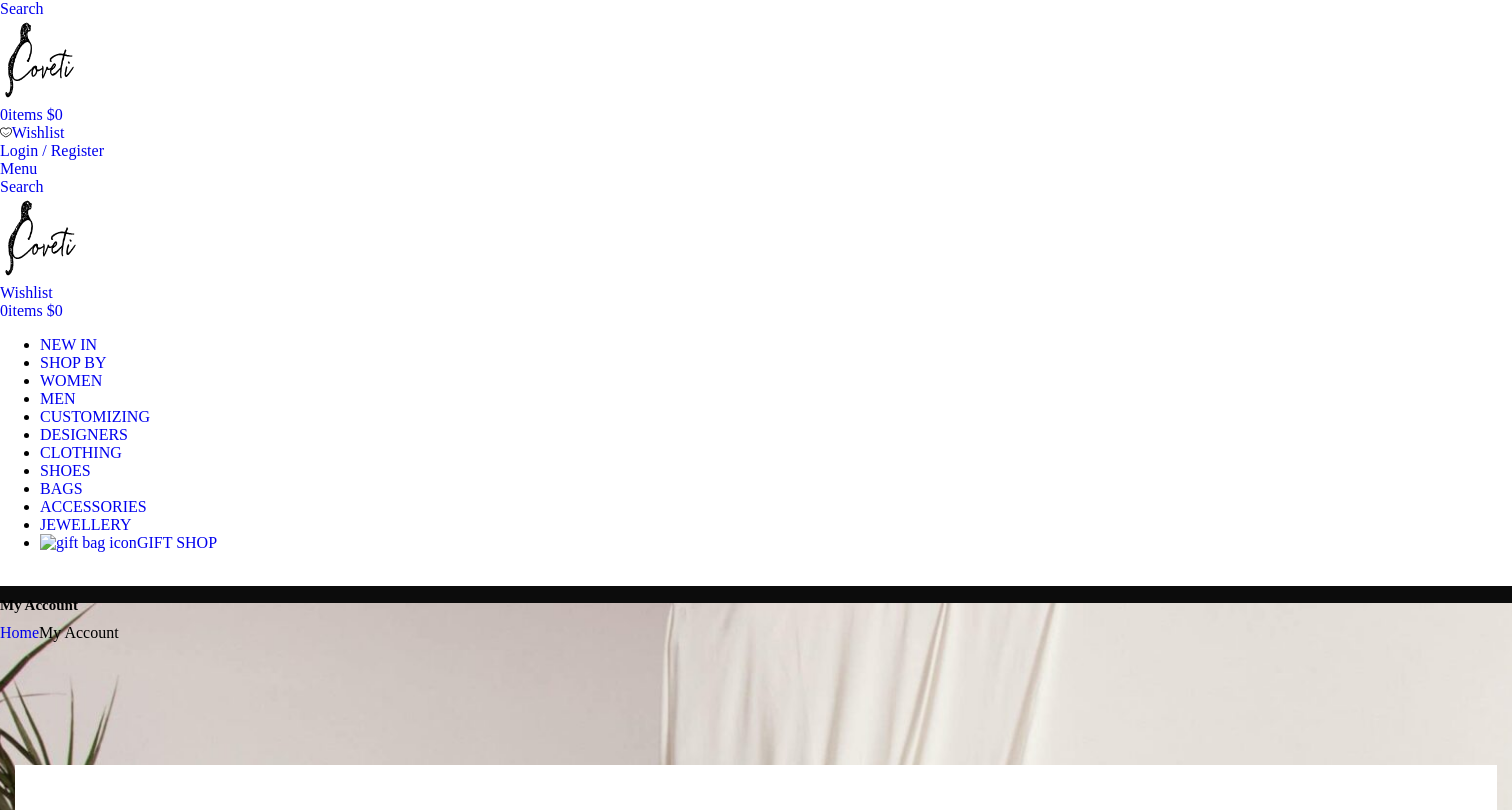 scroll, scrollTop: 0, scrollLeft: 0, axis: both 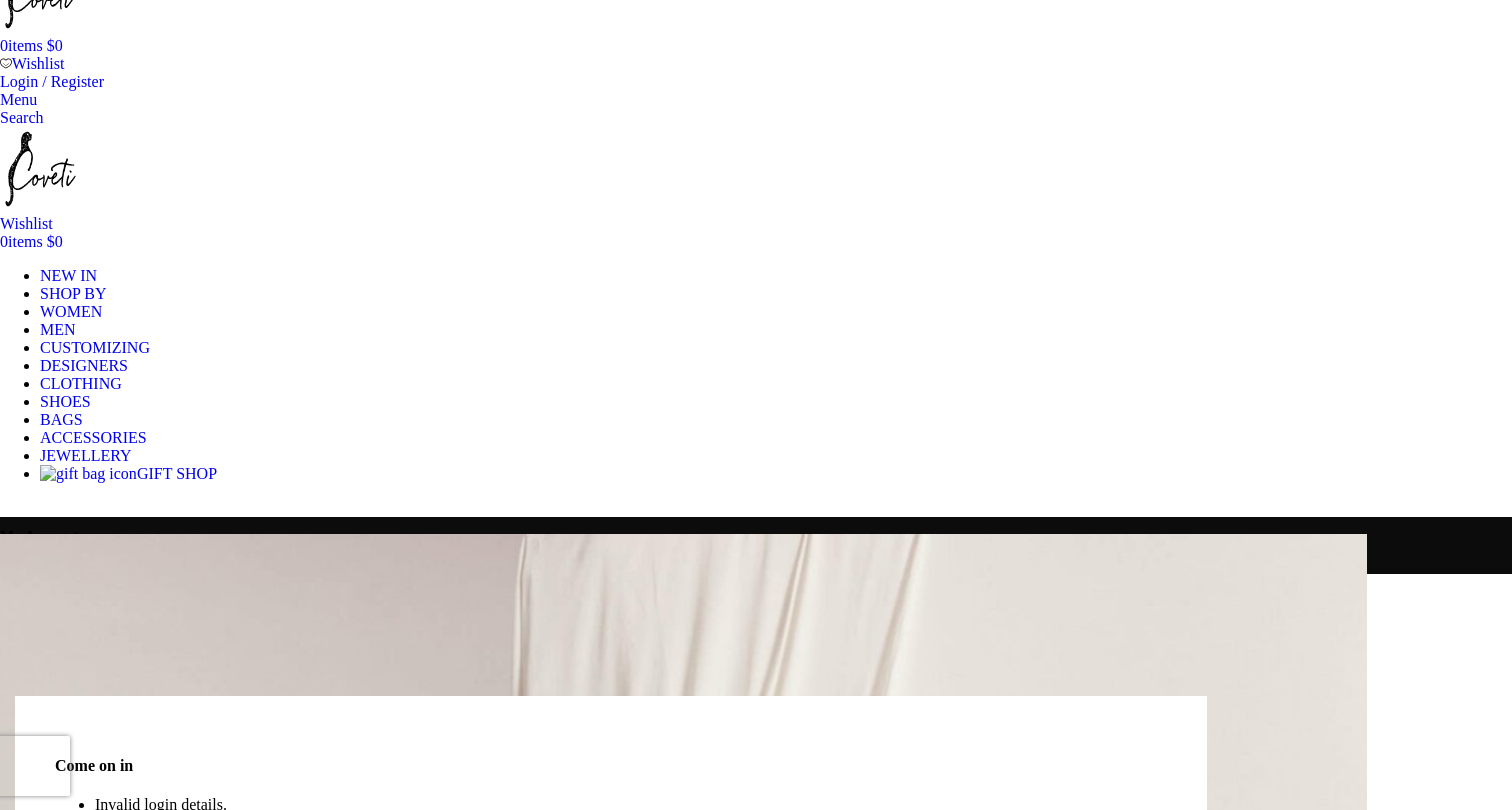 click at bounding box center [512, 942] 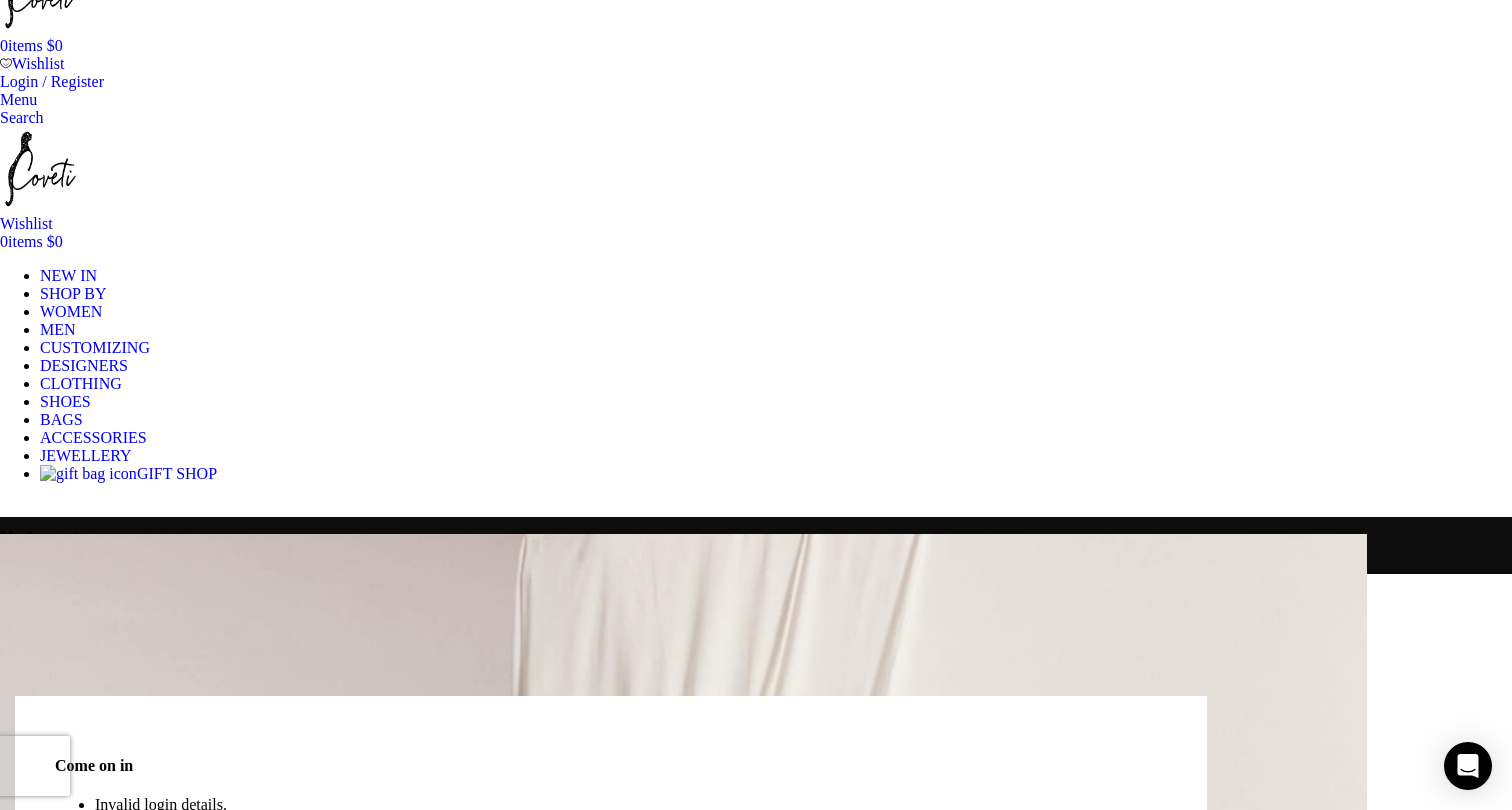 click on "Log in" at bounding box center [81, 984] 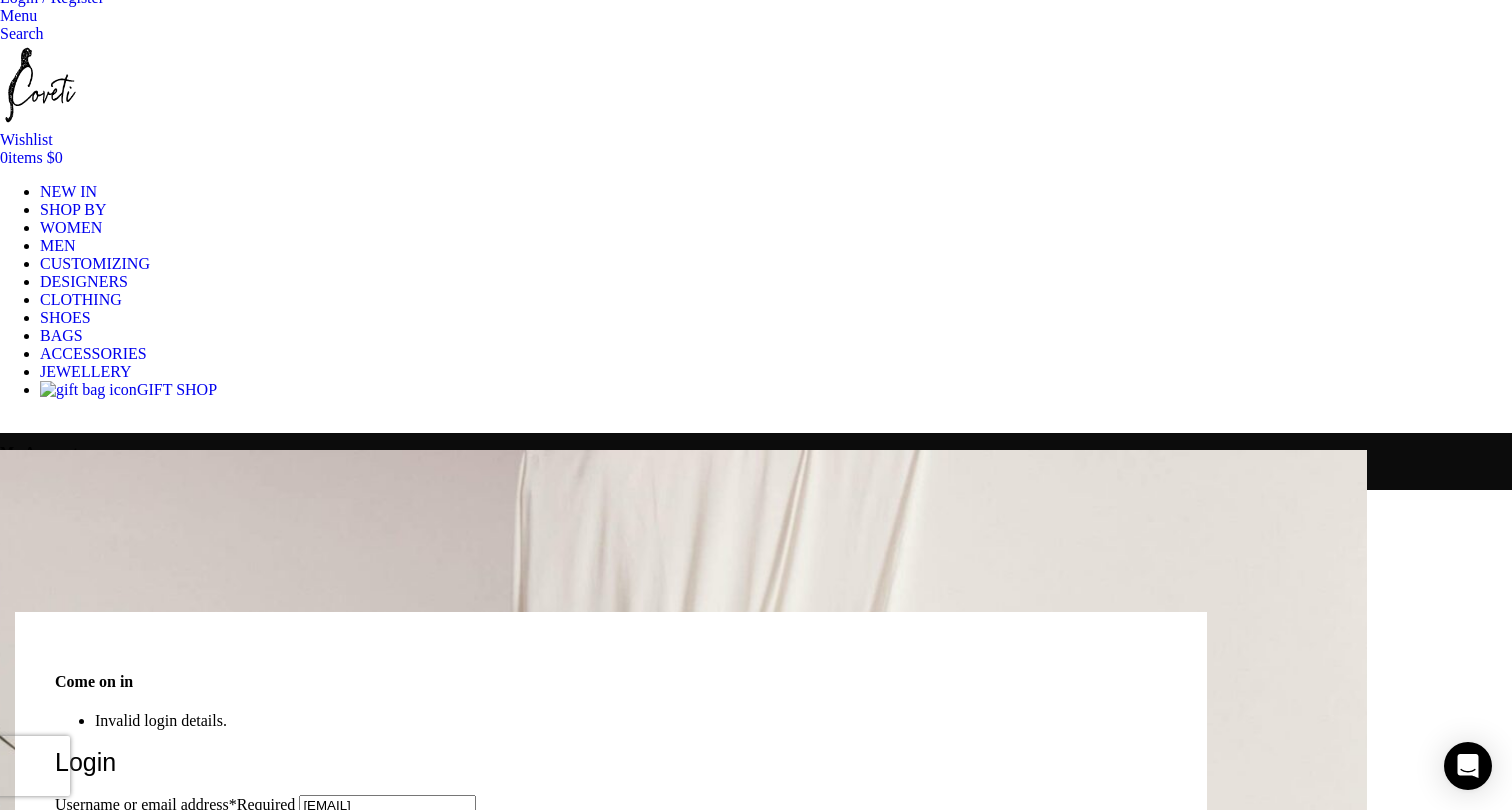 scroll, scrollTop: 183, scrollLeft: 0, axis: vertical 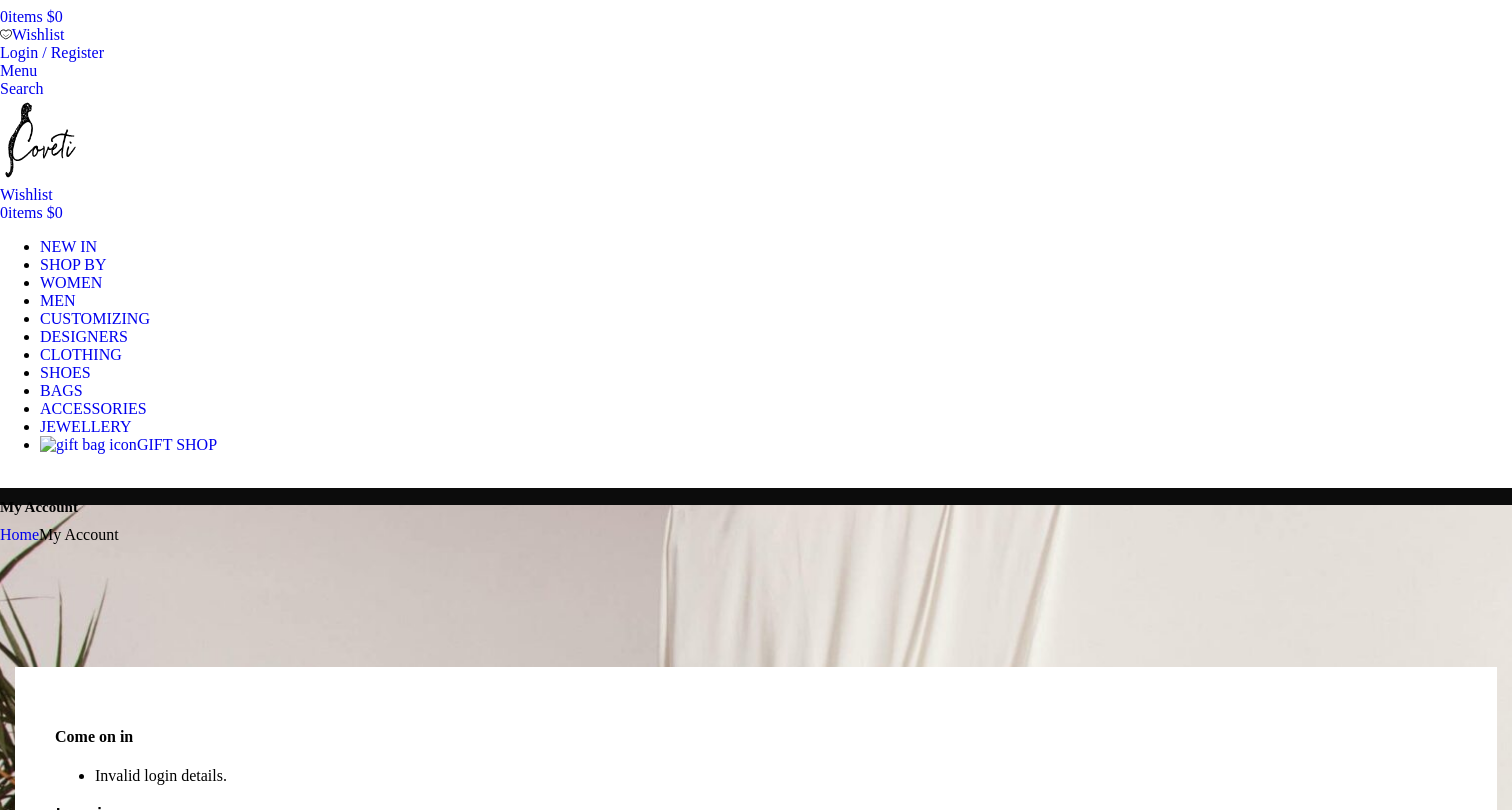 click on "Remember me" at bounding box center (202, 991) 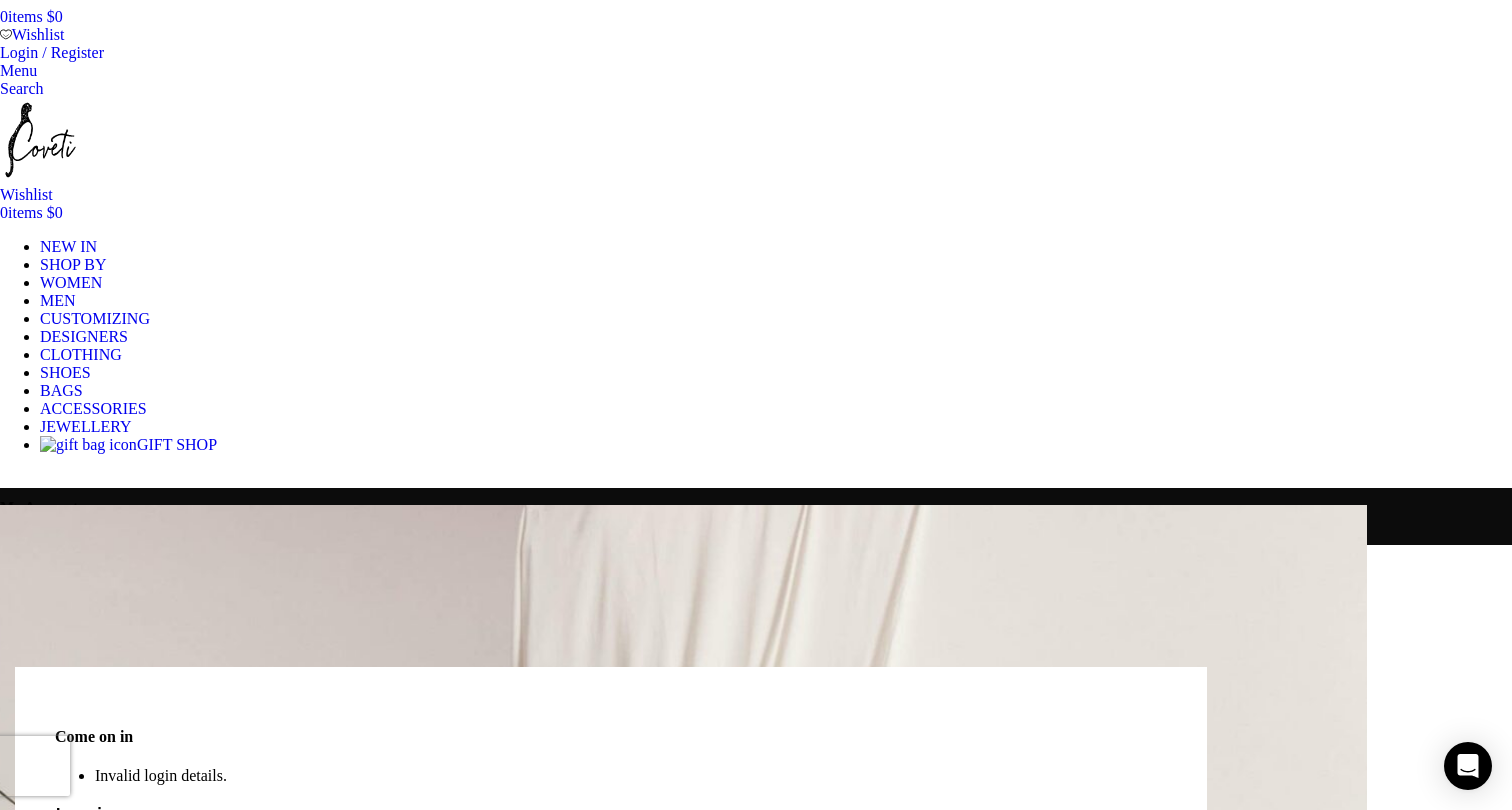 click on "Lost your password?" at bounding box center (121, 992) 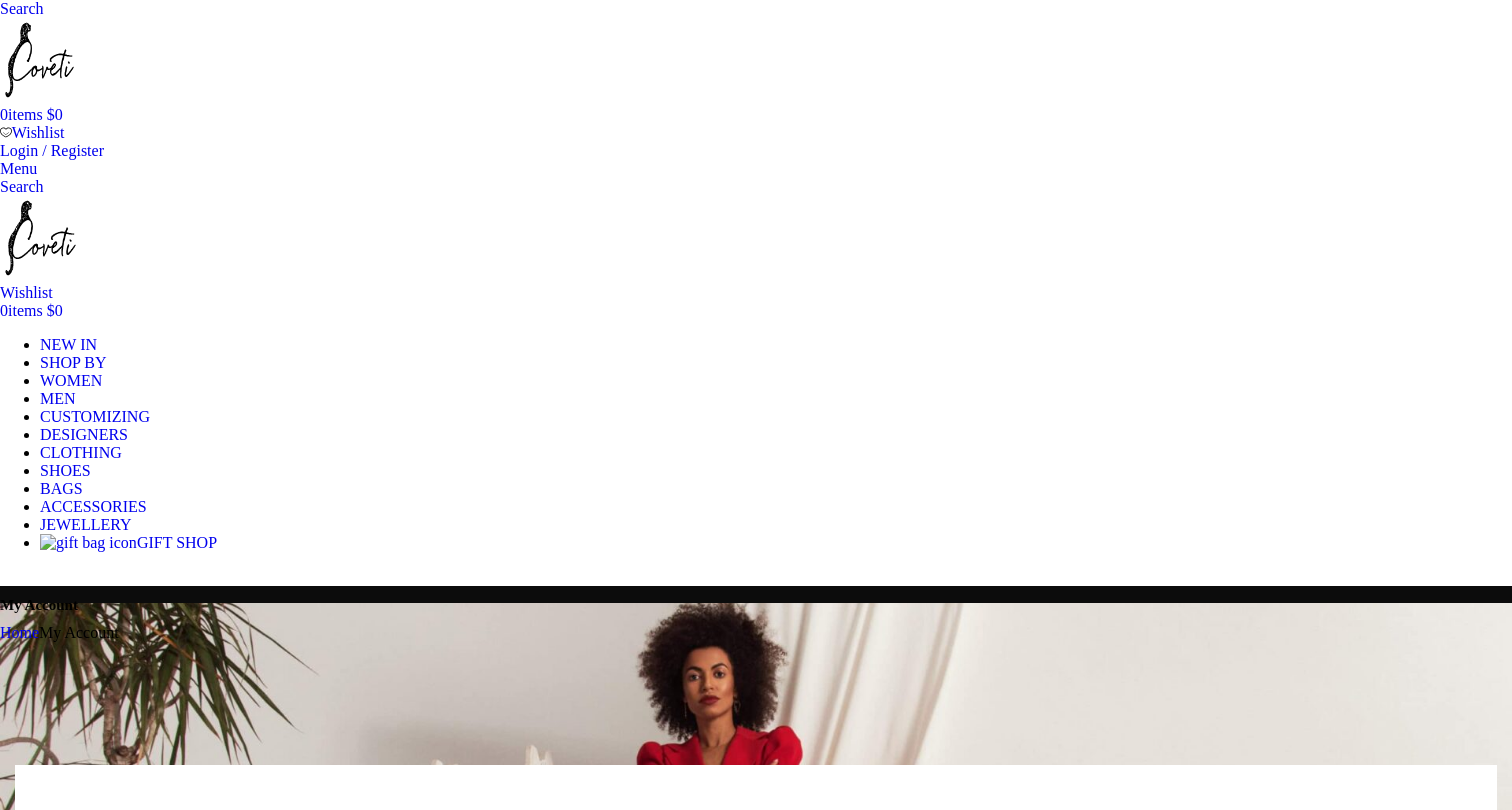 scroll, scrollTop: 0, scrollLeft: 0, axis: both 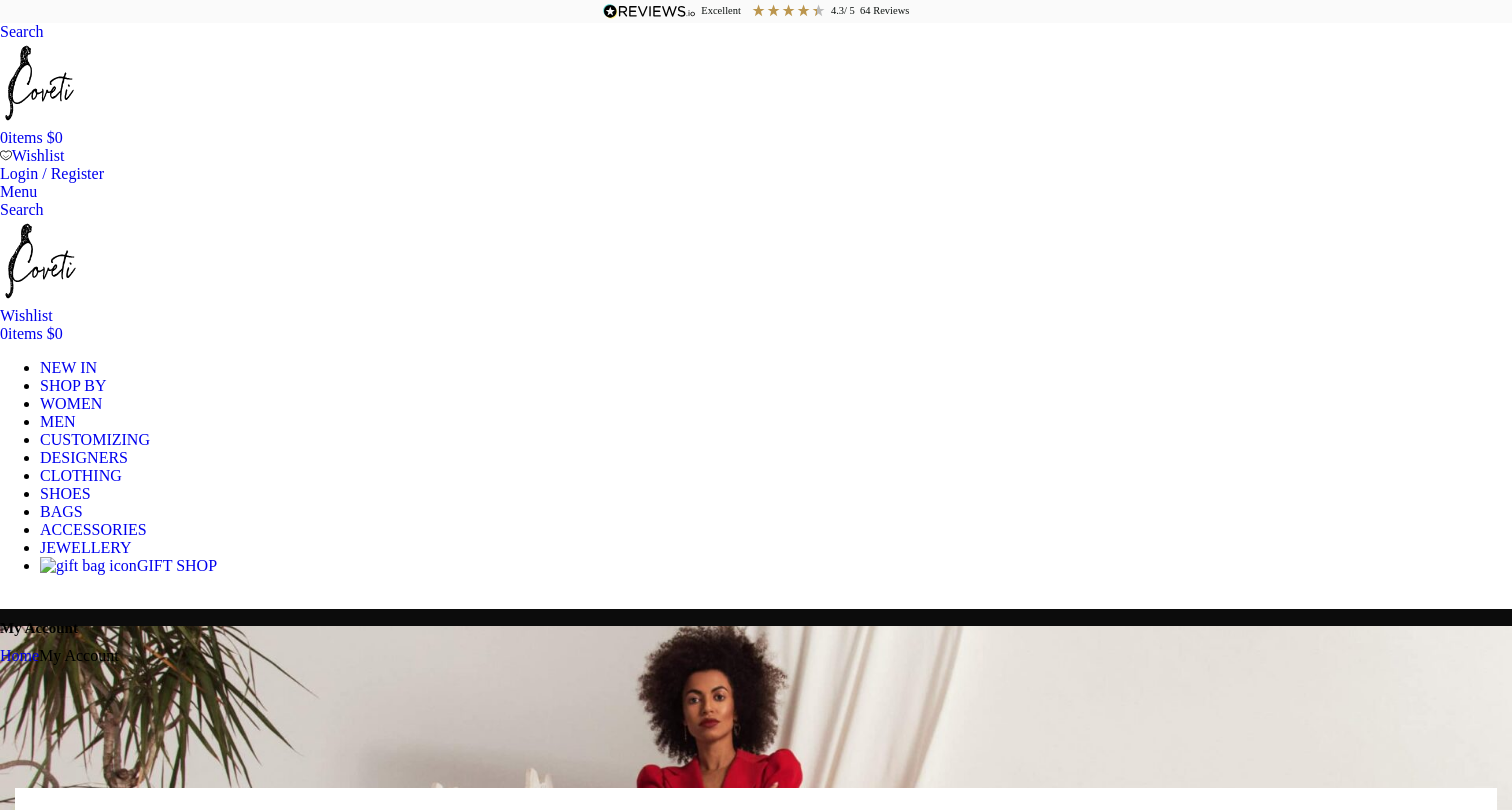 click on "Username or email  * Required" at bounding box center (335, 932) 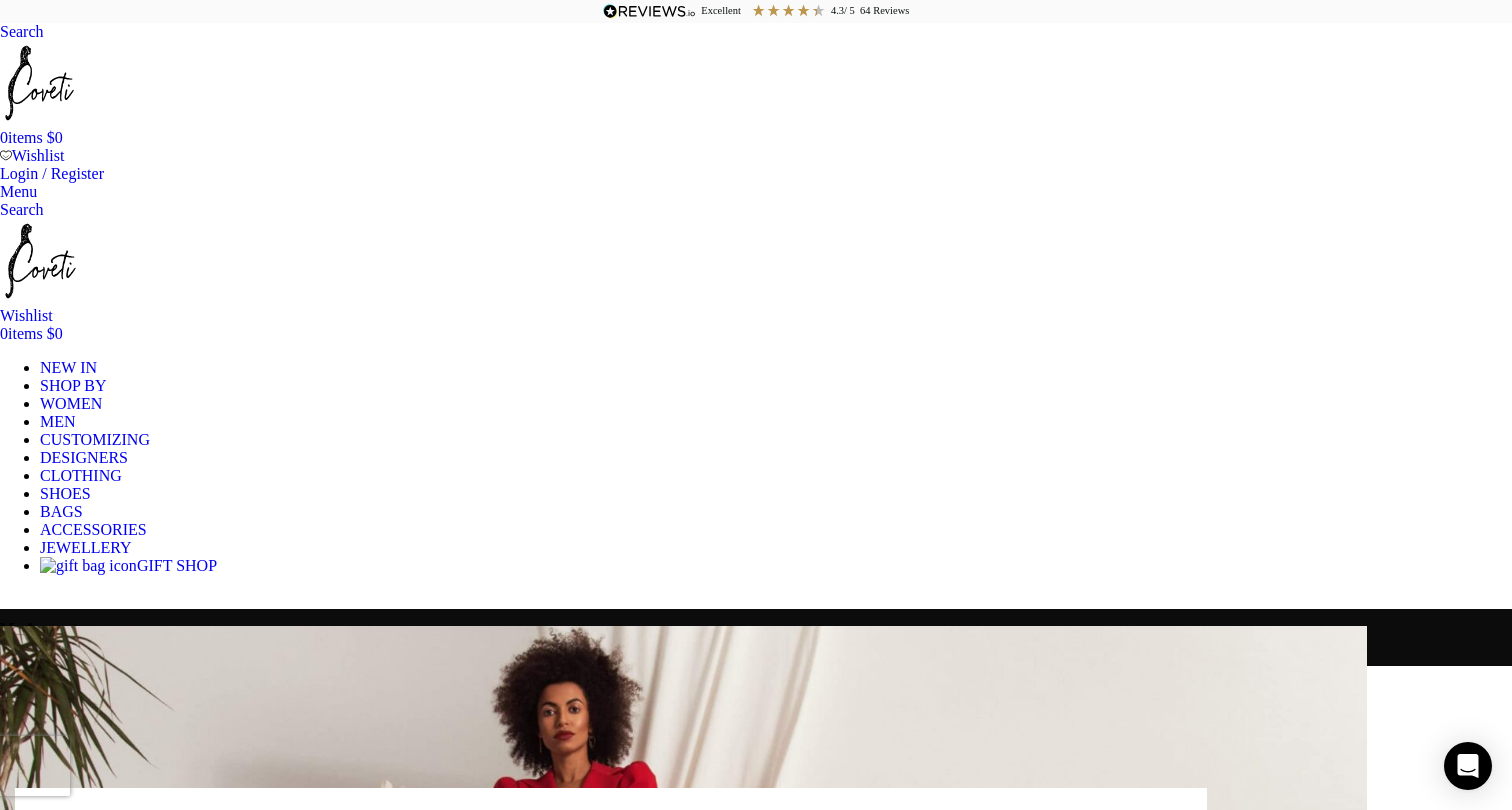 type on "[USERNAME]@example.com" 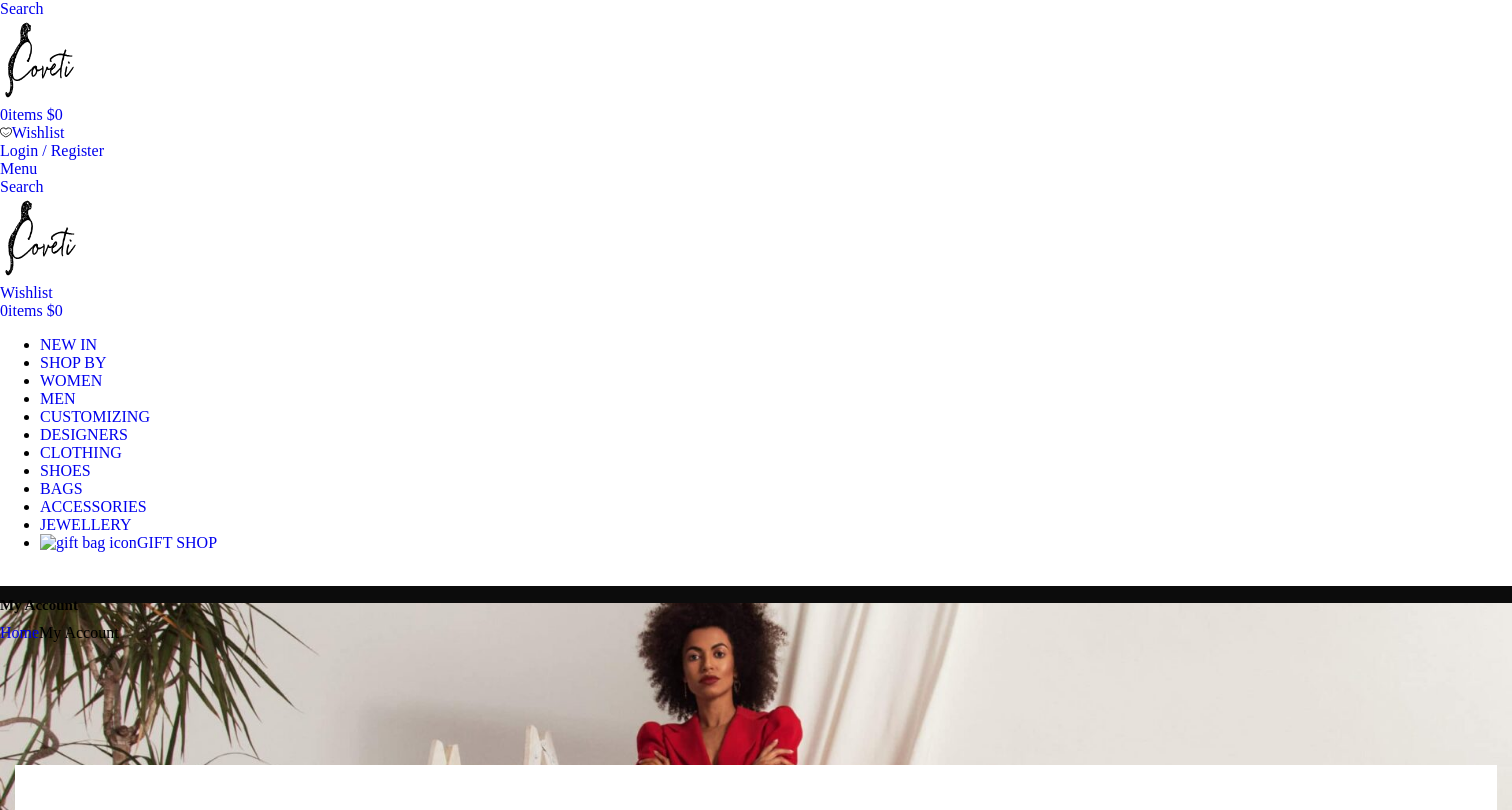 scroll, scrollTop: 0, scrollLeft: 0, axis: both 